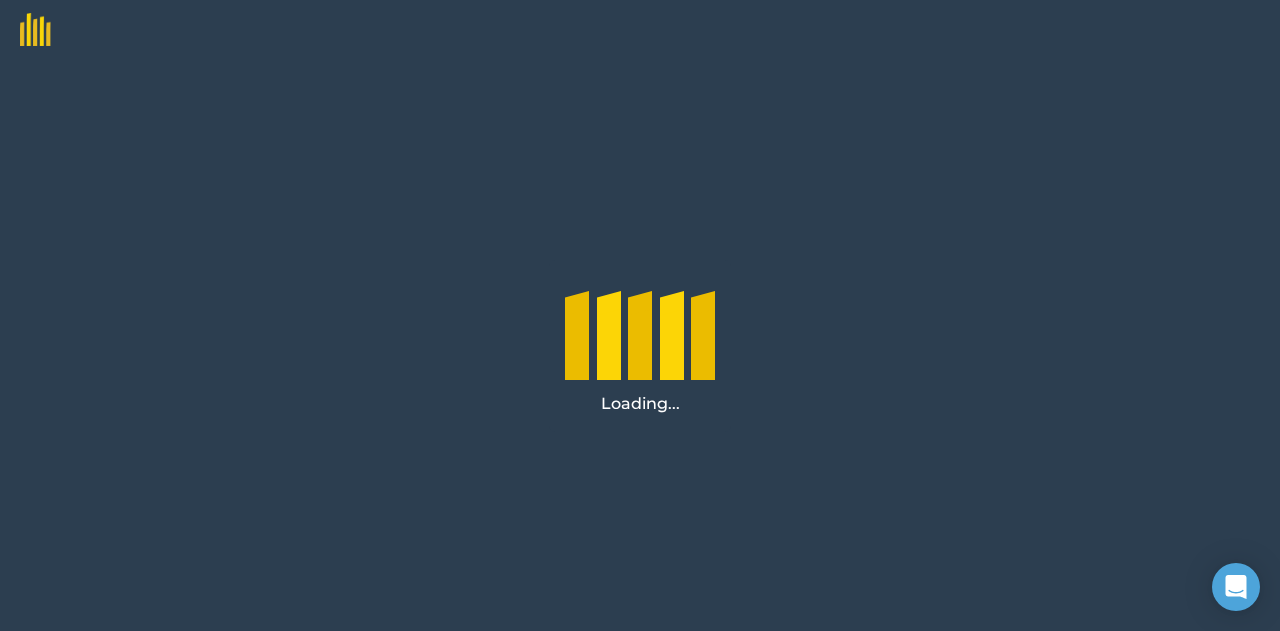 scroll, scrollTop: 0, scrollLeft: 0, axis: both 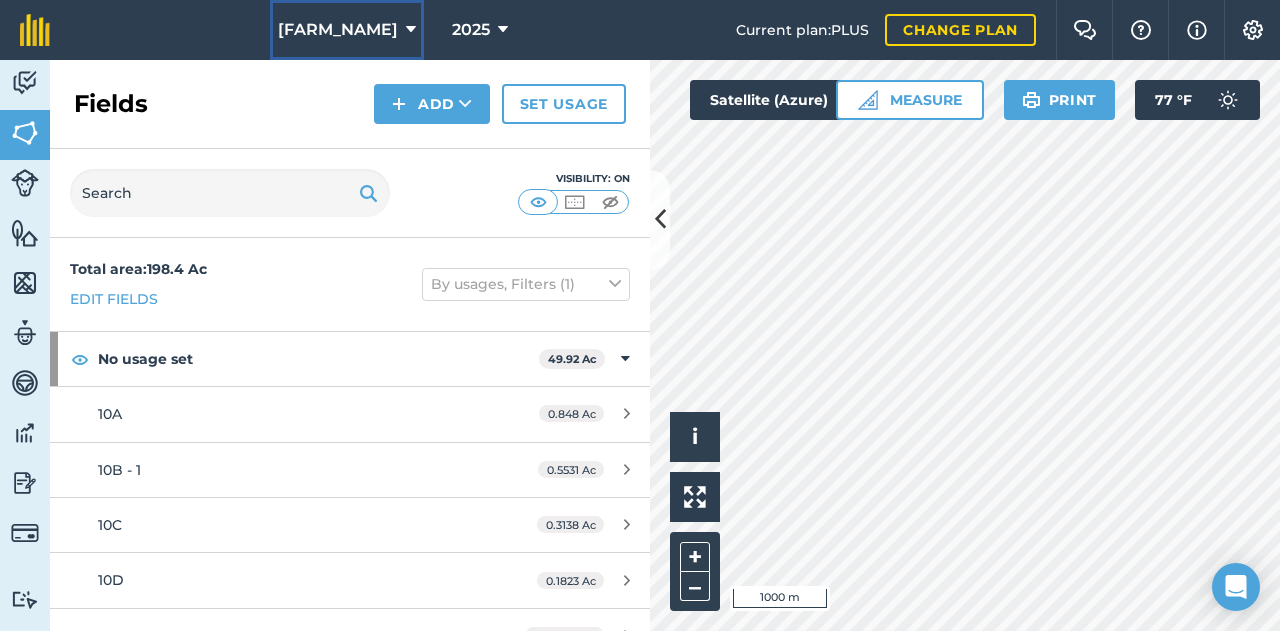 click on "[FARM_NAME]" at bounding box center (347, 30) 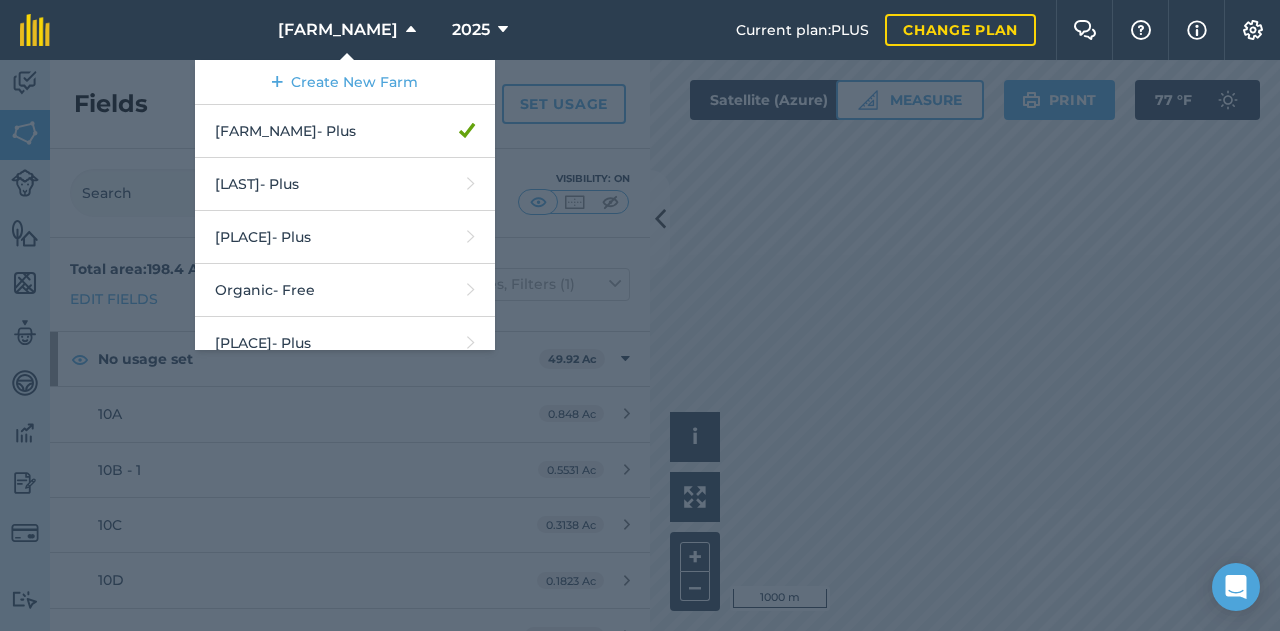 click at bounding box center (640, 345) 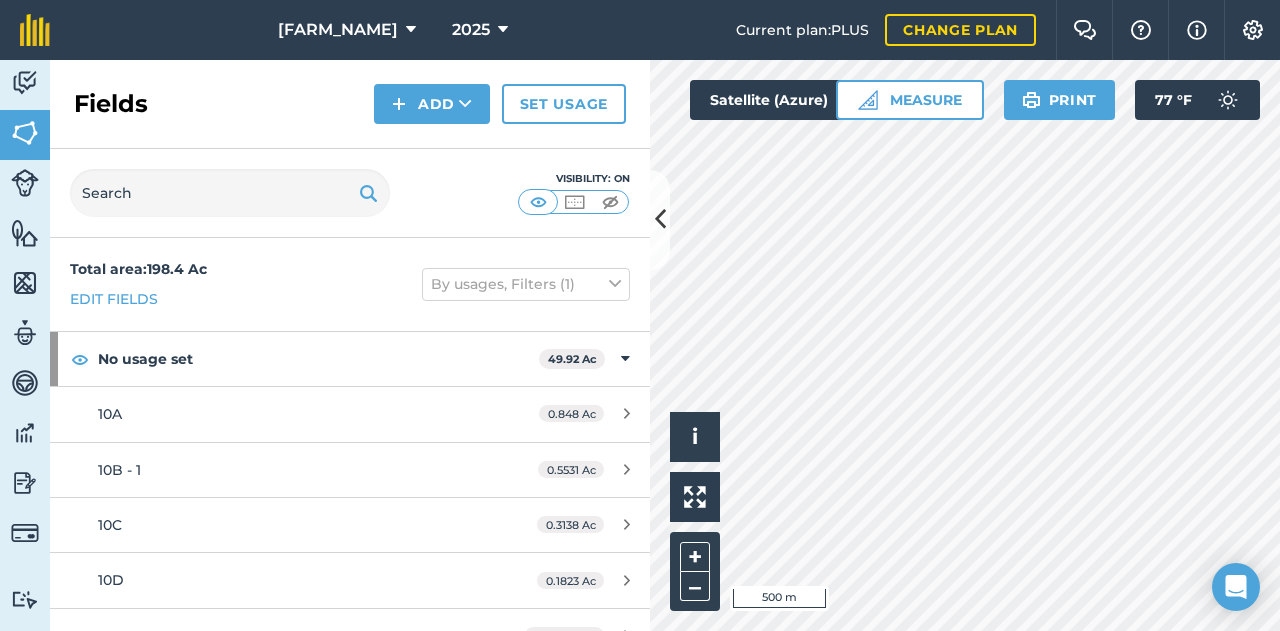 click on "2025" at bounding box center [480, 30] 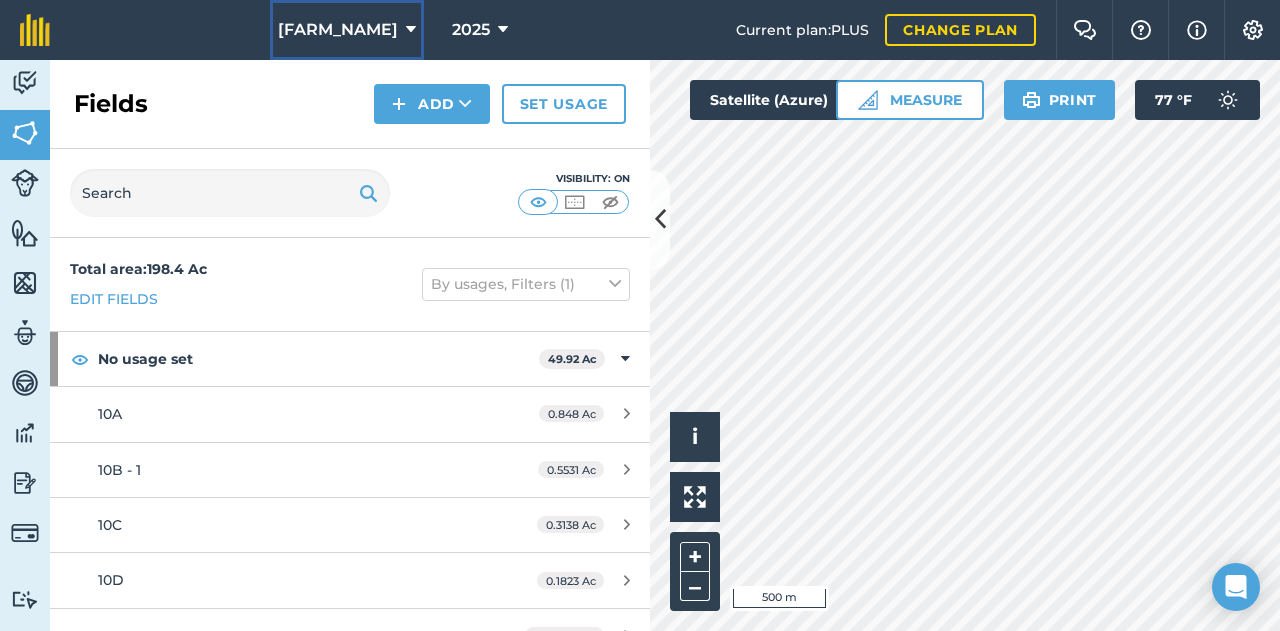 click on "[FARM_NAME]" at bounding box center [347, 30] 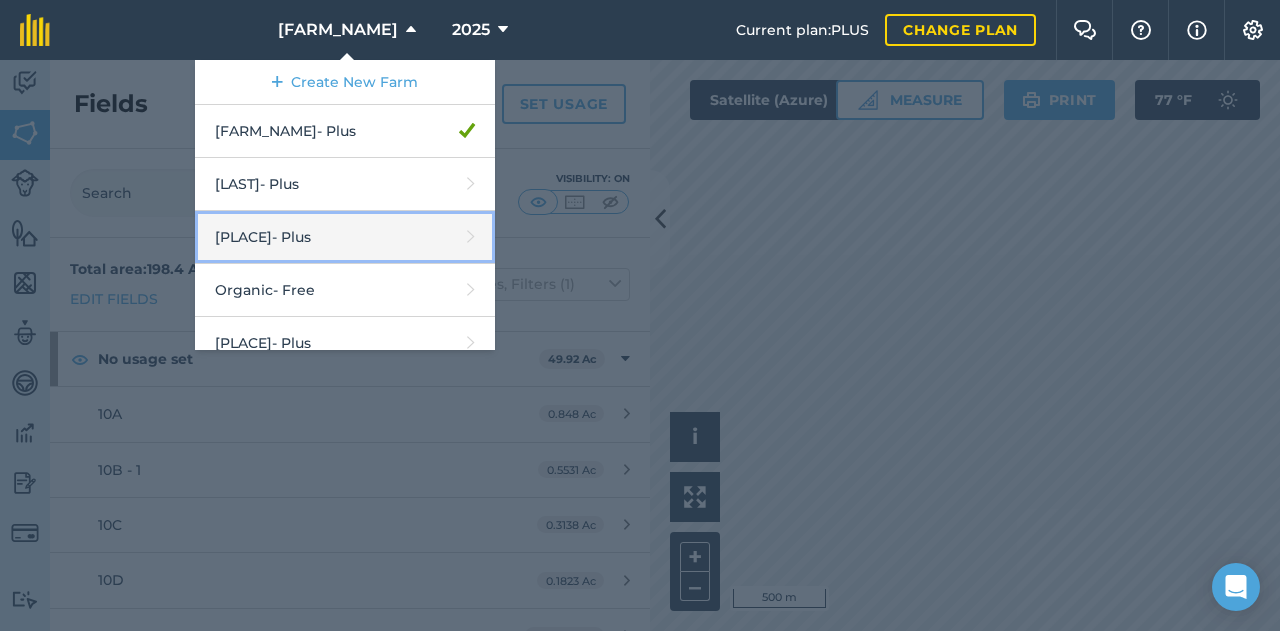 click on "[PLACE]  - [PRODUCT]" at bounding box center [345, 237] 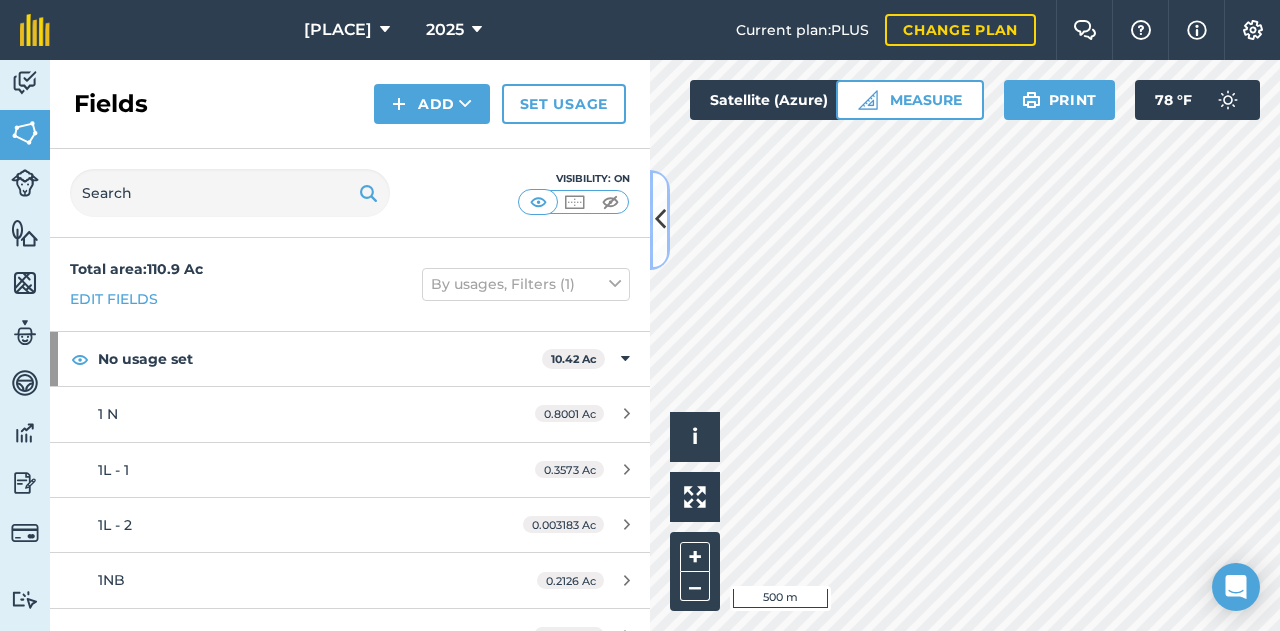 click at bounding box center [660, 220] 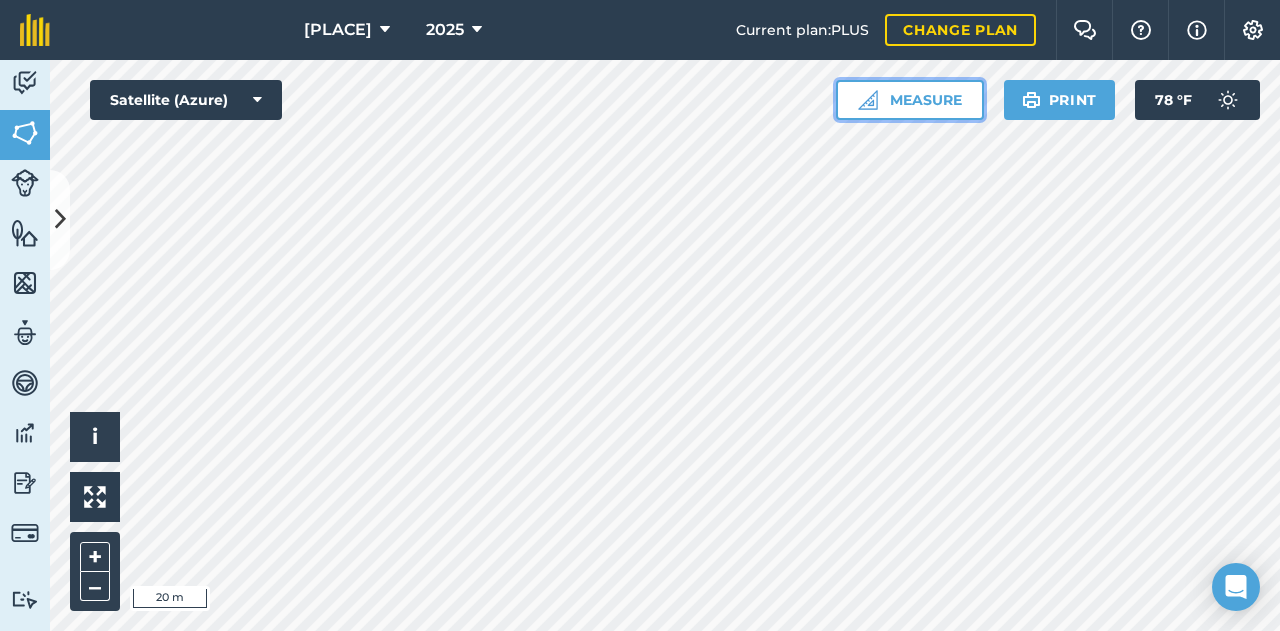 click on "Measure" at bounding box center (910, 100) 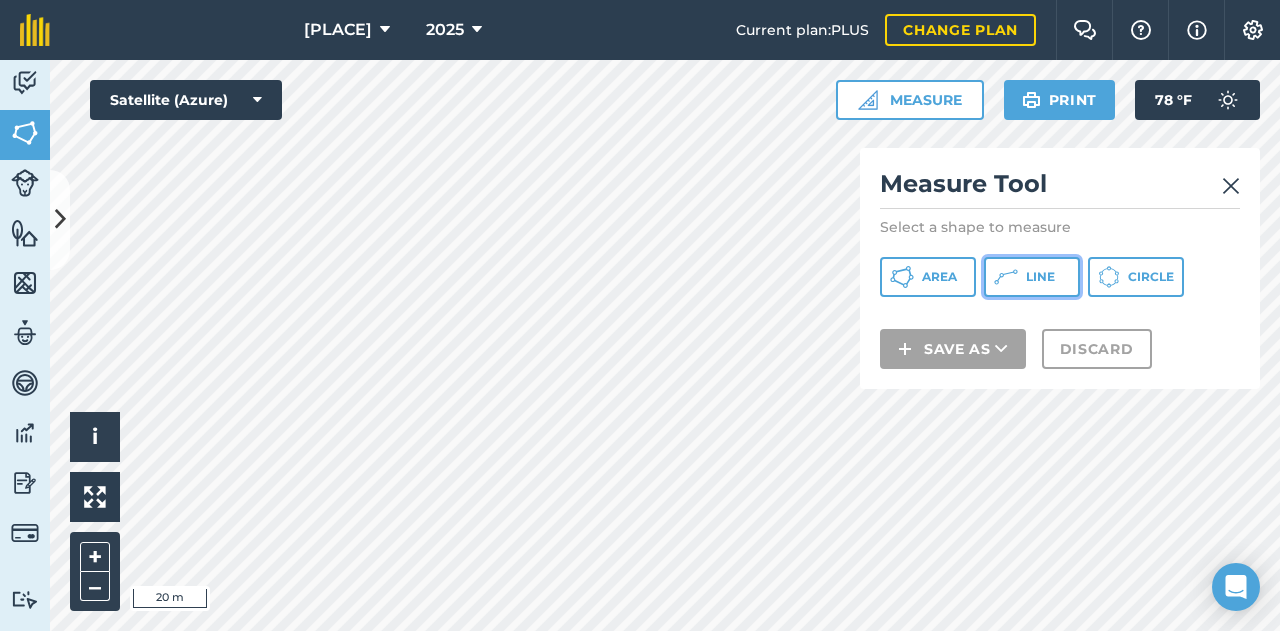 click on "Line" at bounding box center (1032, 277) 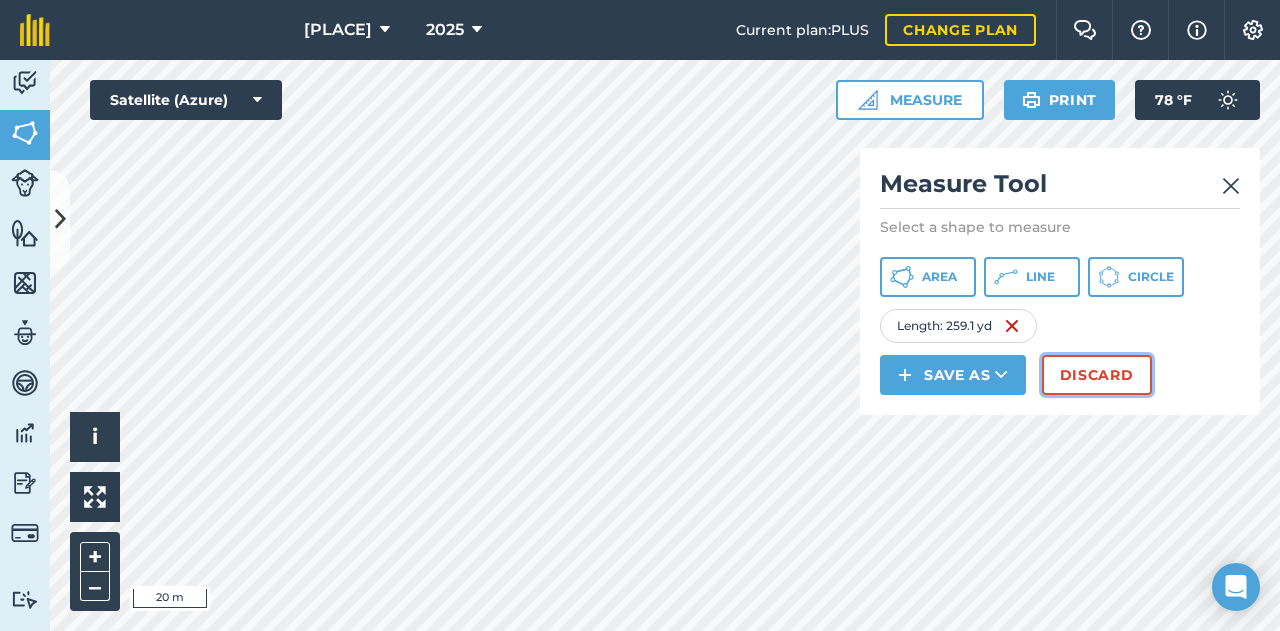 click on "Discard" at bounding box center (1097, 375) 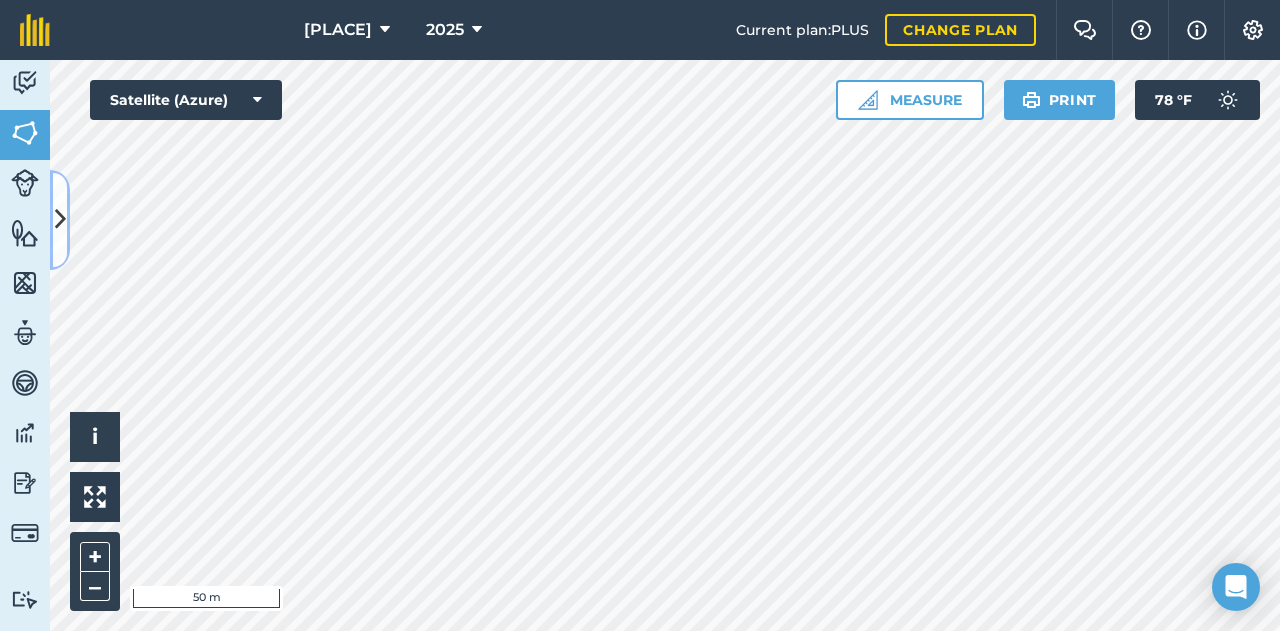 click at bounding box center (60, 219) 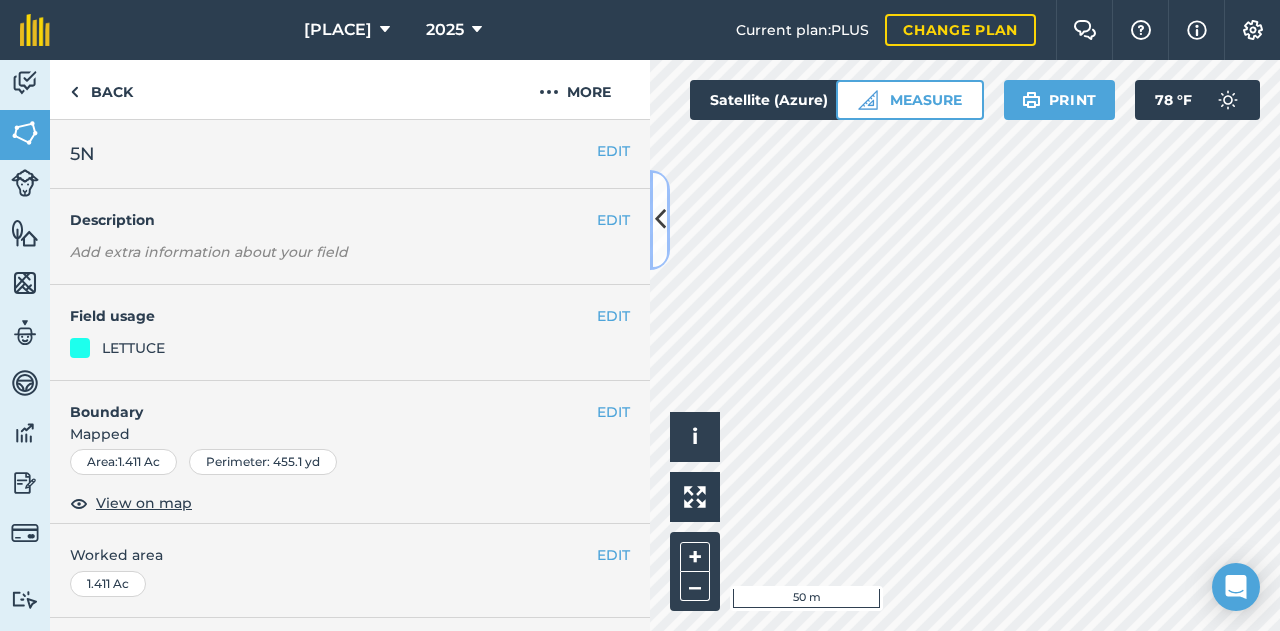 click at bounding box center [660, 220] 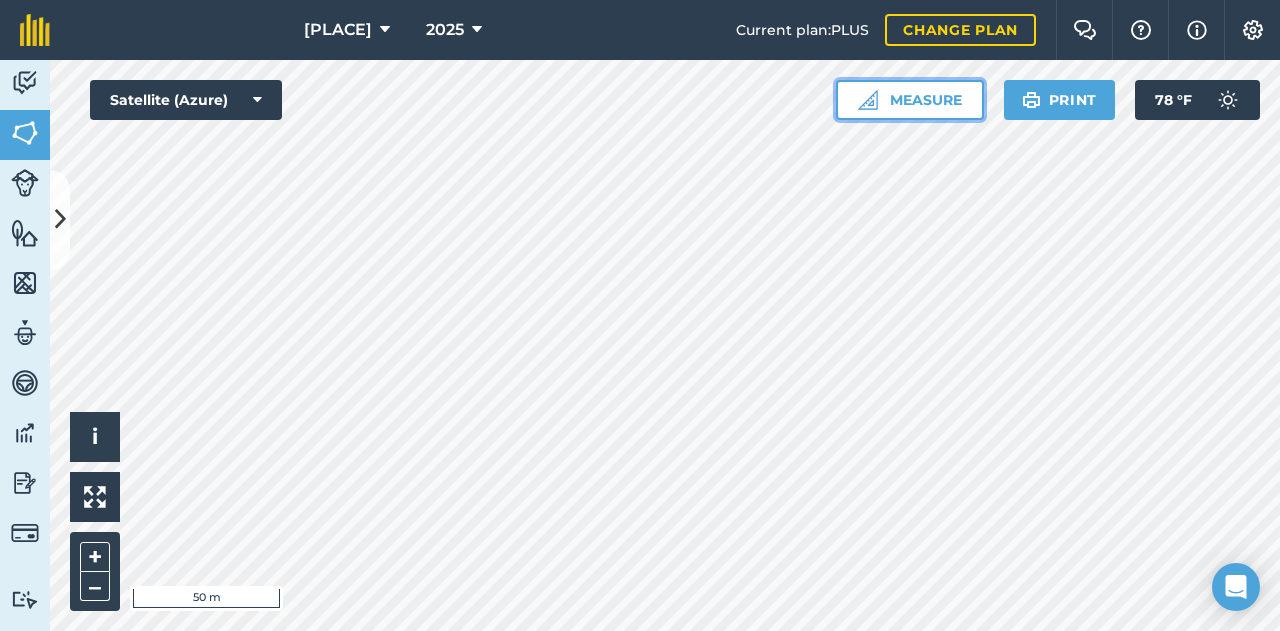 drag, startPoint x: 913, startPoint y: 93, endPoint x: 922, endPoint y: 106, distance: 15.811388 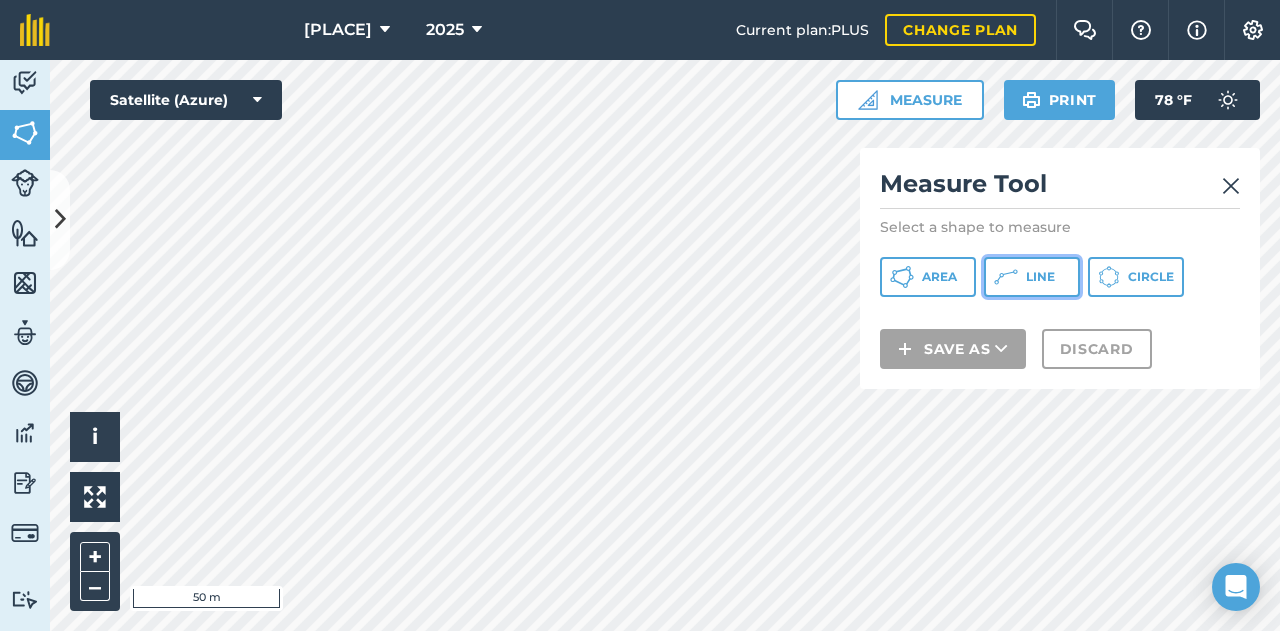 click 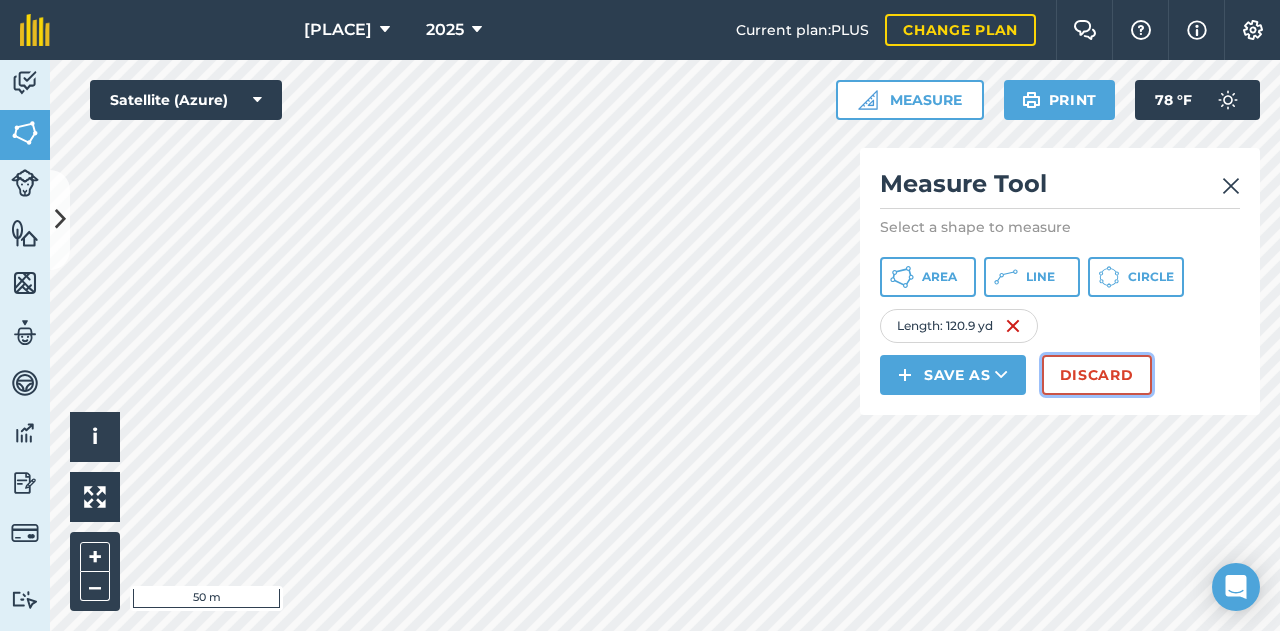 click on "Discard" at bounding box center [1097, 375] 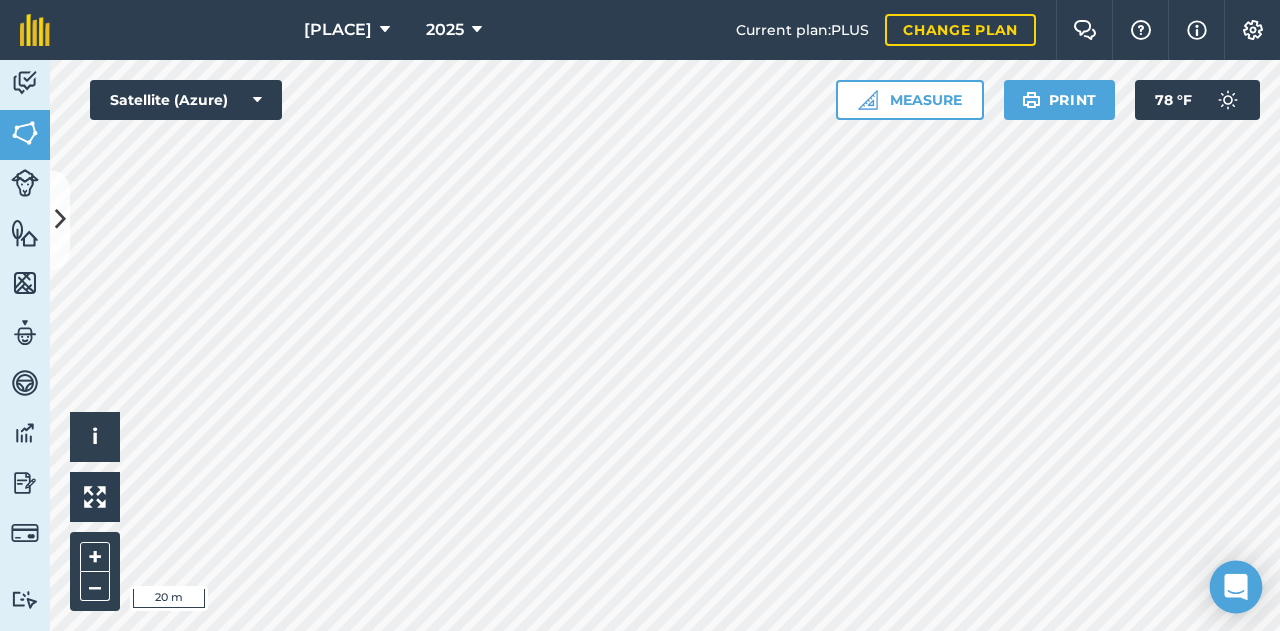 click on "[LOCATION] 2025 Current plan : PLUS Change plan Farm Chat Help Info Settings [LOCATION] - 2025Reproduced with the permission of Microsoft Printed on 04/08/2025 Field usages No usage set Apples Asparagus Beans BEANS: DRY Brassicas BRUSSELS-SPROUTS CORN Cucurbits Eggplant Garlic Hay High Tunnel Indian Corn Itsy-Bitsy Leeks LETTUCE Melons Onion Other OTHER-CROPS - Rye PARSNIP PEACH Peppers Potatoes Pumpkins Purple Asparagus Rhubarb Rutabaga Strawberries (Plastic) Strawberries - Matted Row Sweet Corn Tomatoes TREES-CHRISTMAS: OTHERS WATERMELOEN Feature types Drain Reference Point Drain Tile High Tunnel Solid Drainage pipe Activity Fields Livestock Features Maps Team Vehicles Data Reporting Billing Tutorials Tutorials Fields Add Set usage Visibility: On Total area : 110.9 Ac Edit fields By usages, Filters (1) No usage set 10.42 Ac 1 N 0.8001 Ac 1L - 1 0.3573 Ac 1L - 2 0.003183 Ac 1NB 0.2126 Ac 5P 0.9247 Ac 6D 1.321 Ac 6F 1.376 Ac 7 E 0.7813 Ac PG TEST 4.644 Ac" at bounding box center [640, 315] 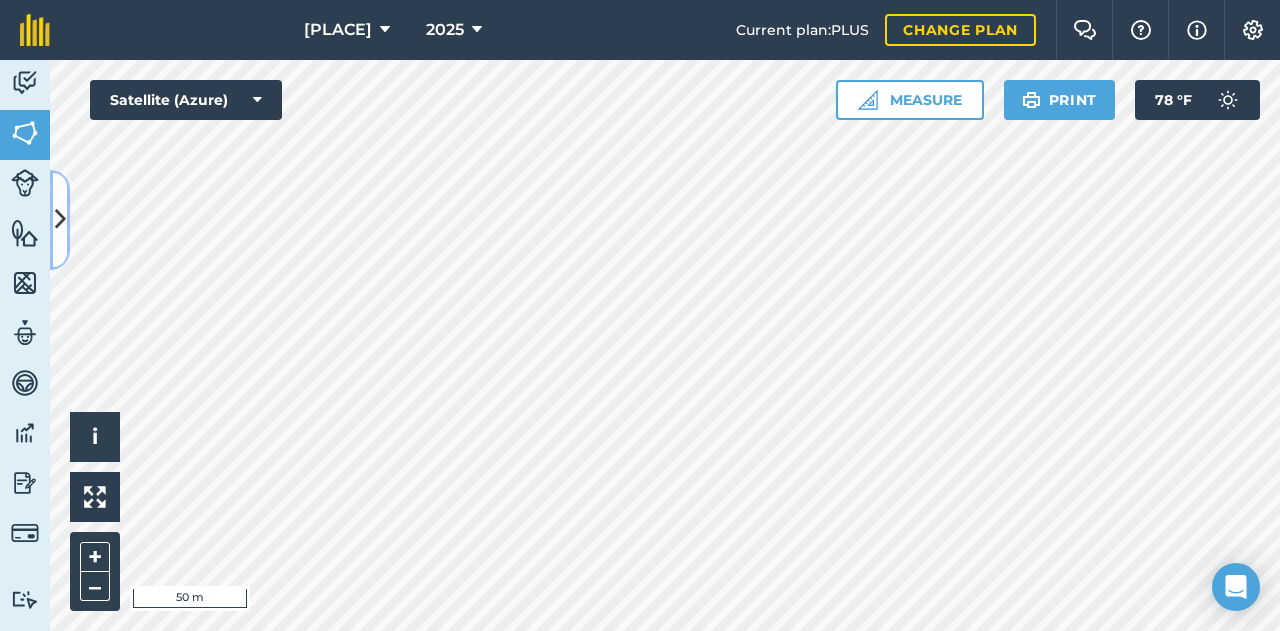 click at bounding box center (60, 220) 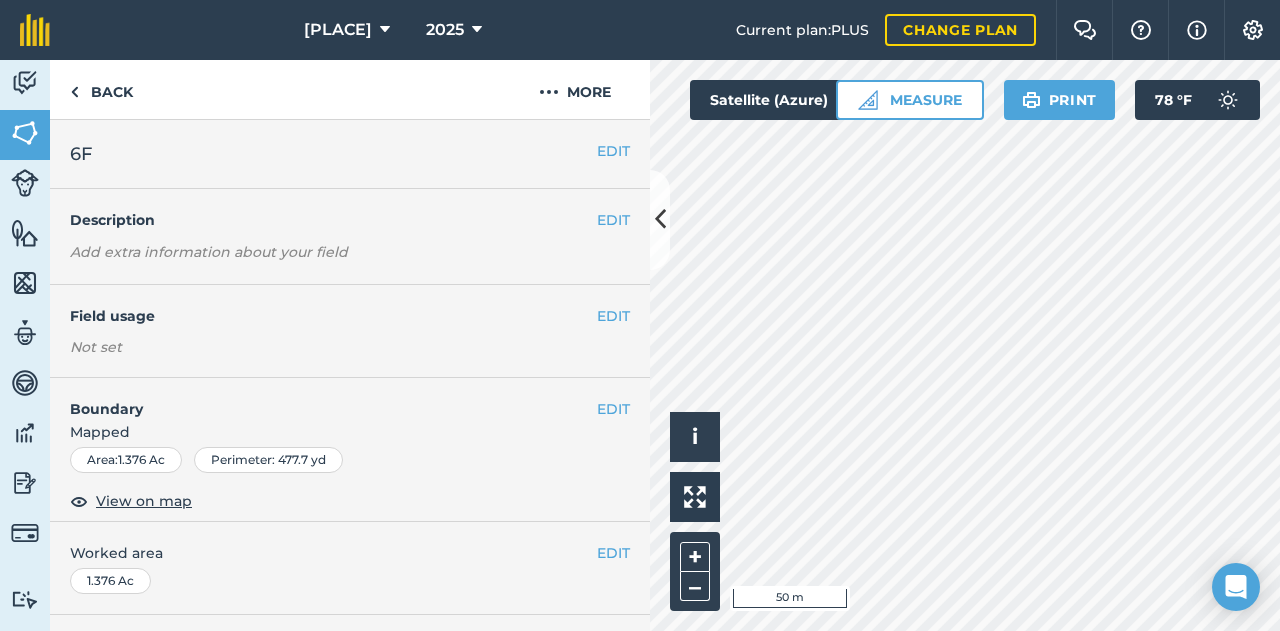 click on "EDIT Field usage Not set" at bounding box center (350, 331) 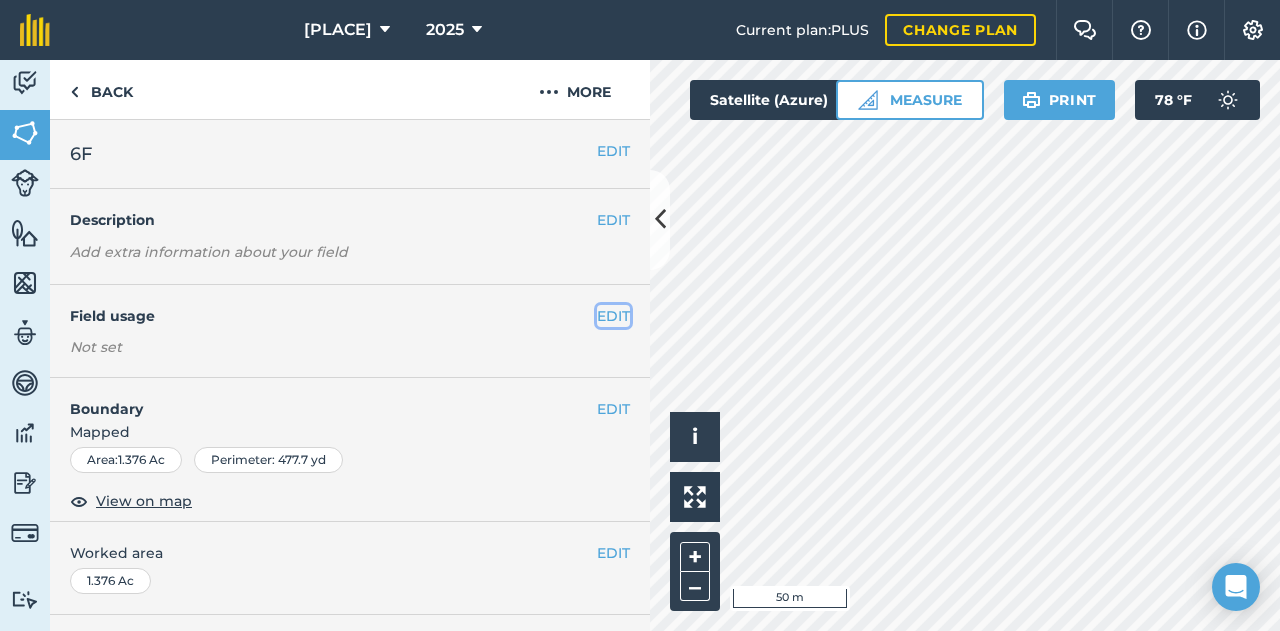 click on "EDIT" at bounding box center [613, 316] 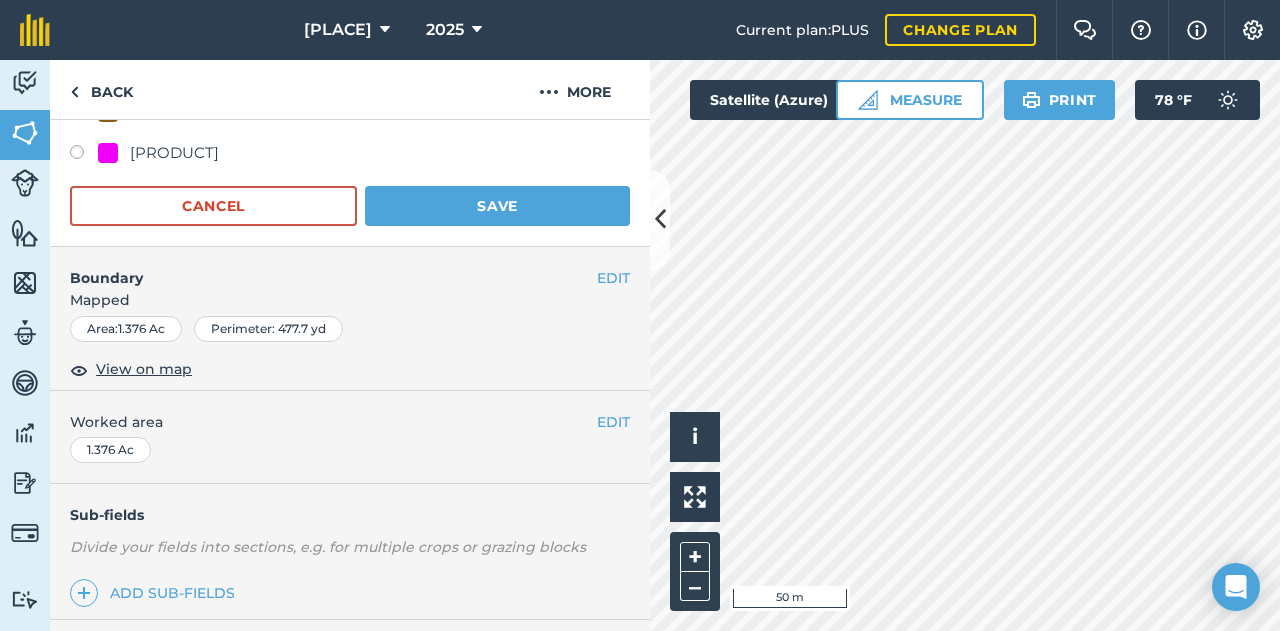 scroll, scrollTop: 1300, scrollLeft: 0, axis: vertical 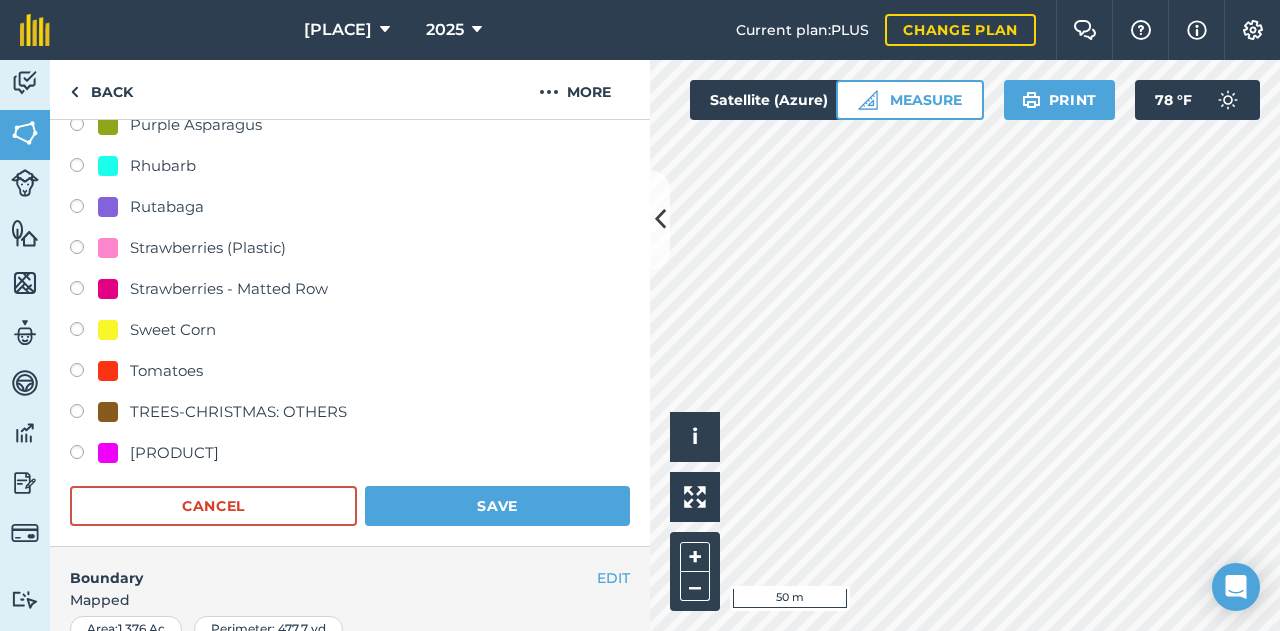 click on "Sweet Corn" at bounding box center (173, 330) 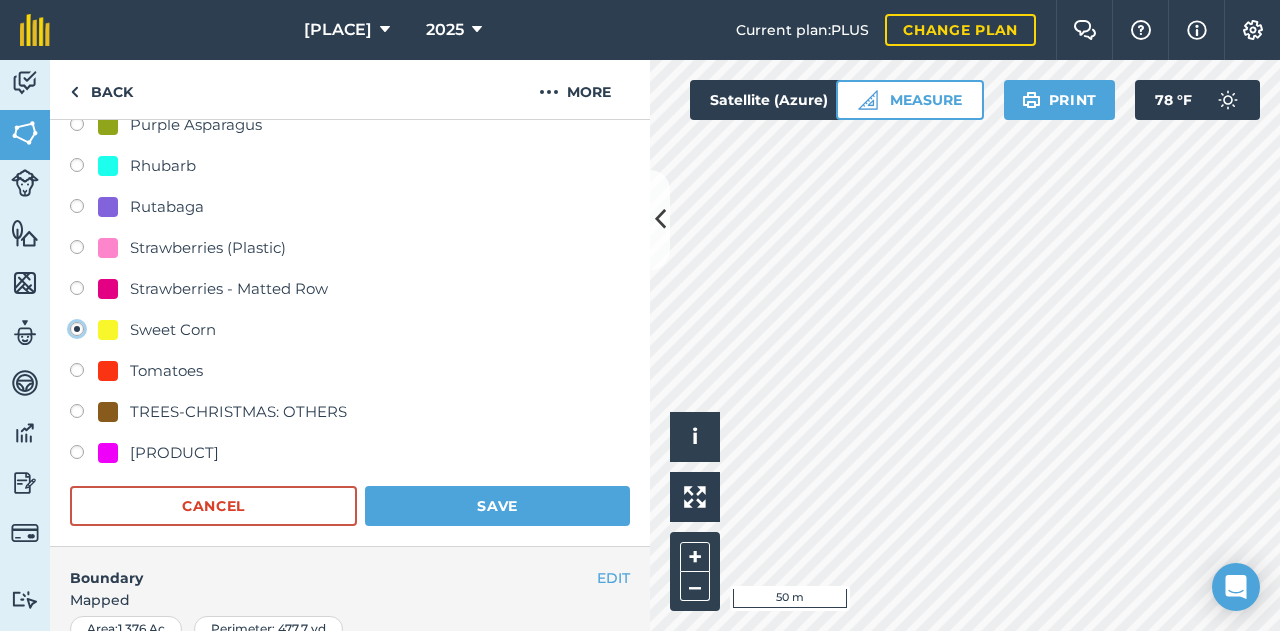 radio on "true" 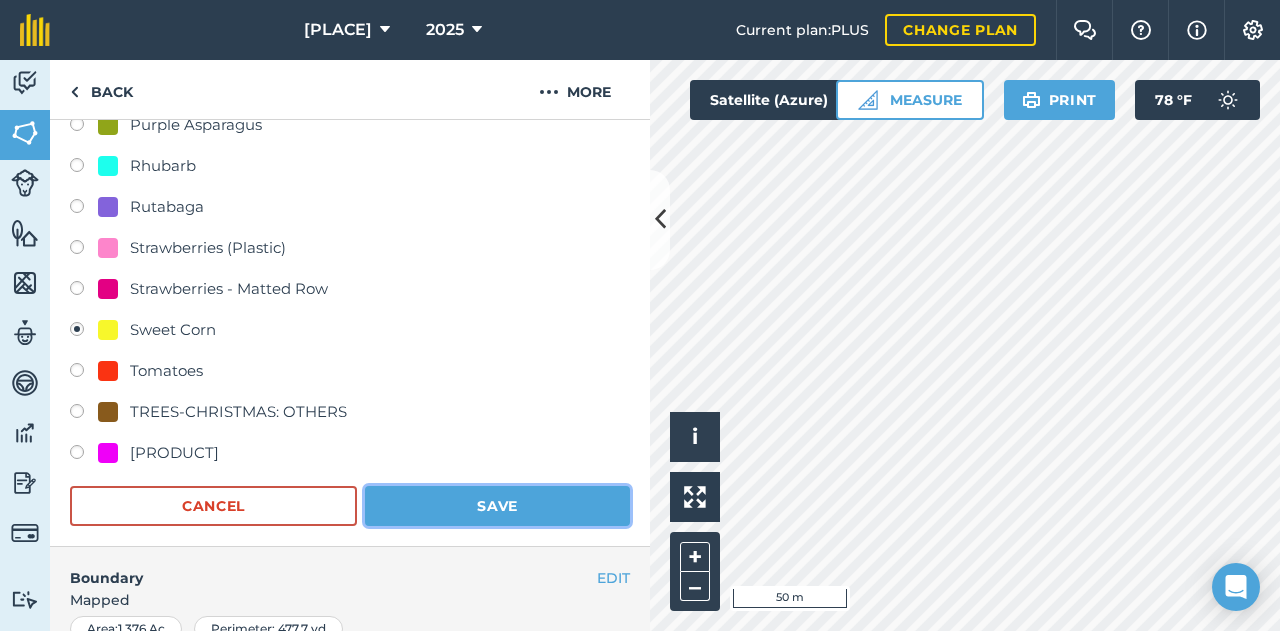 click on "Save" at bounding box center (497, 506) 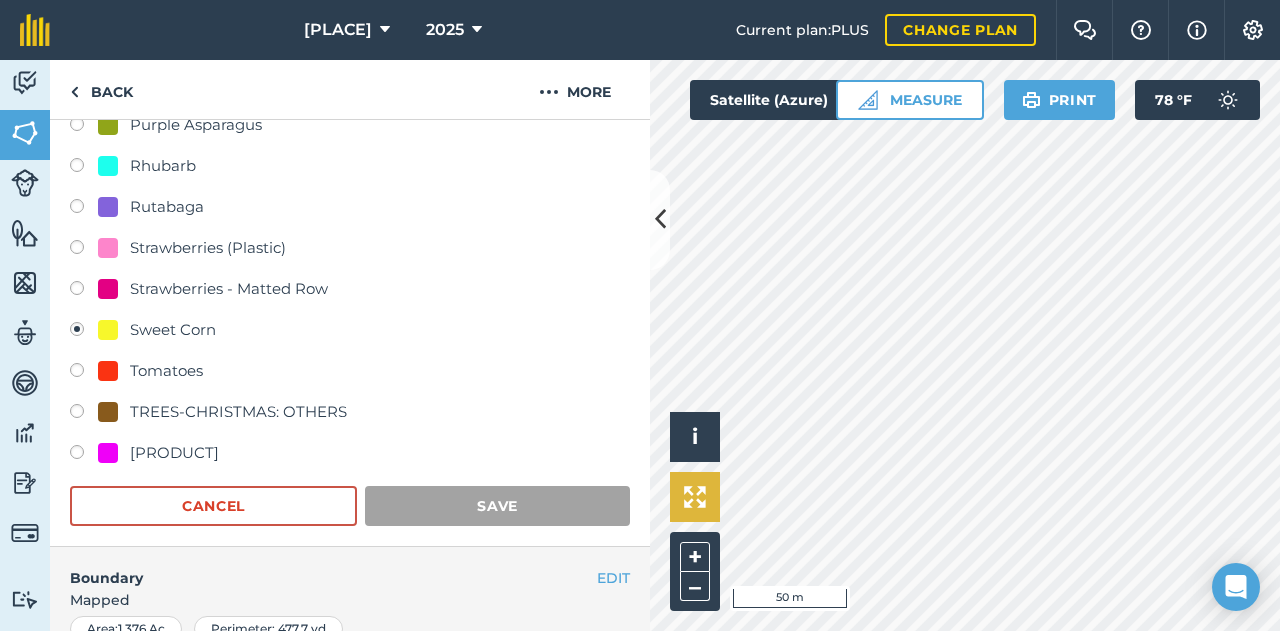 scroll, scrollTop: 361, scrollLeft: 0, axis: vertical 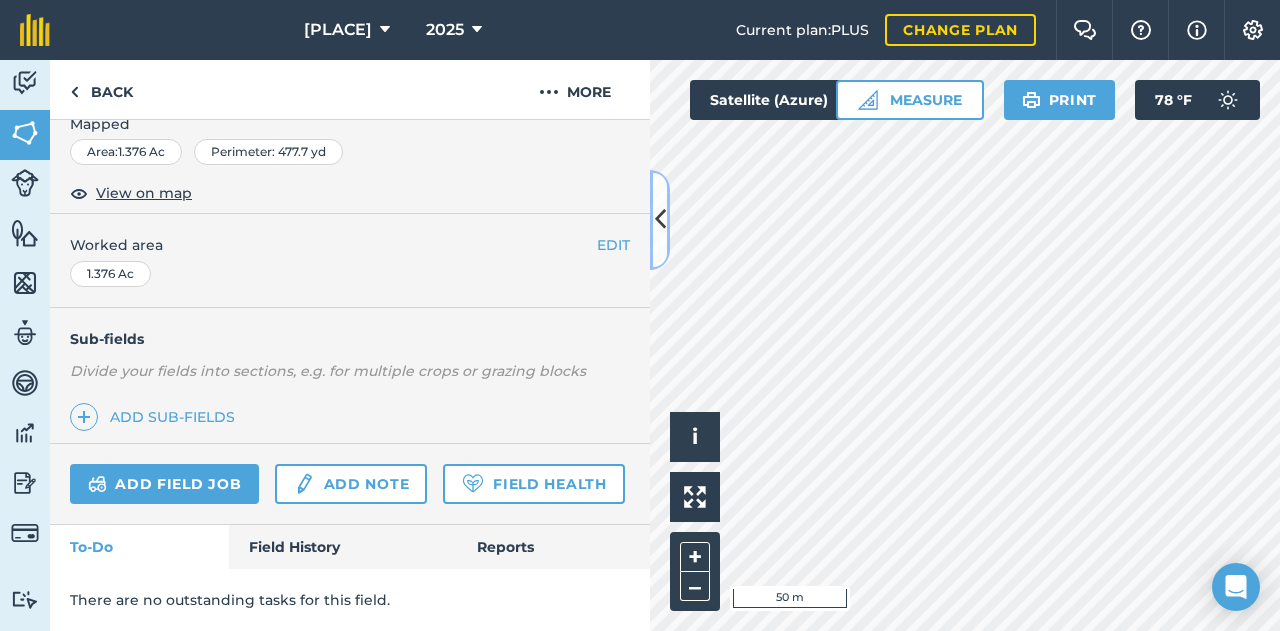 click at bounding box center (660, 220) 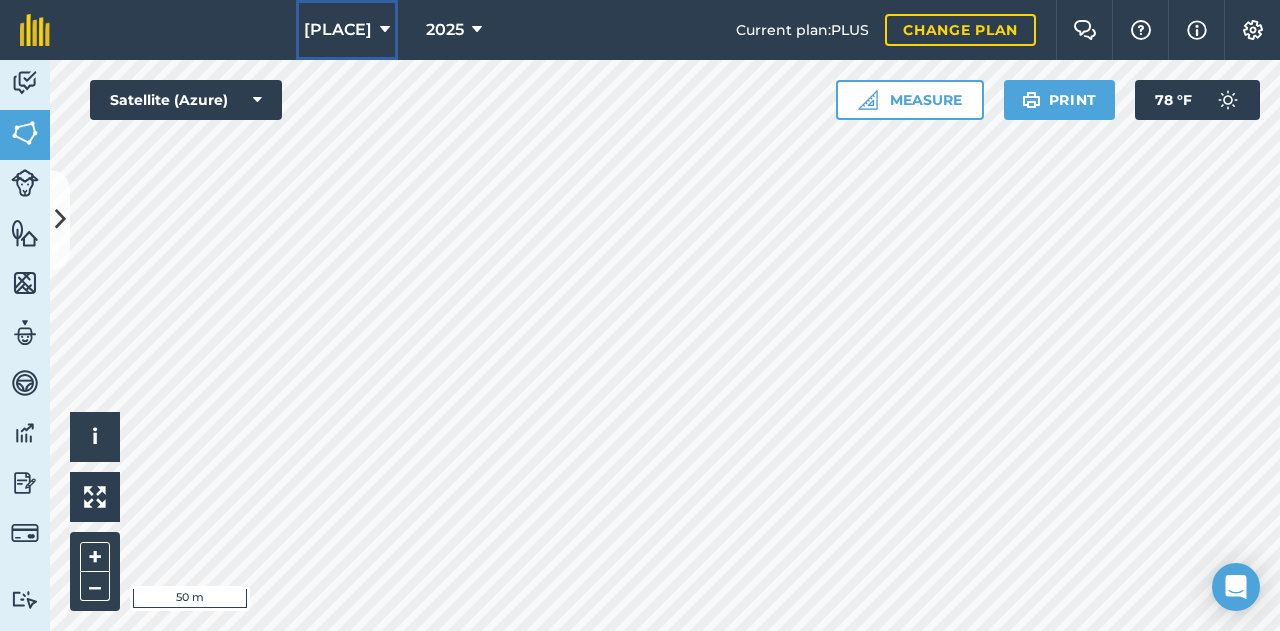 click on "[PLACE]" at bounding box center [338, 30] 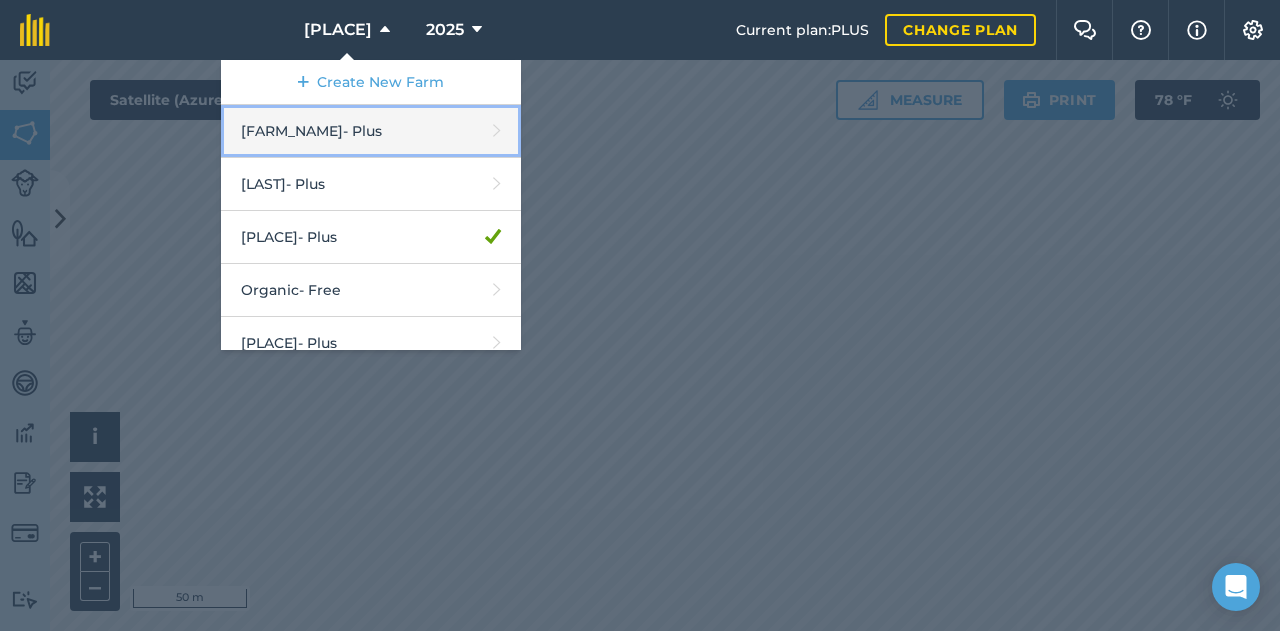 click on "[FARM_NAME] - Plus" at bounding box center [371, 131] 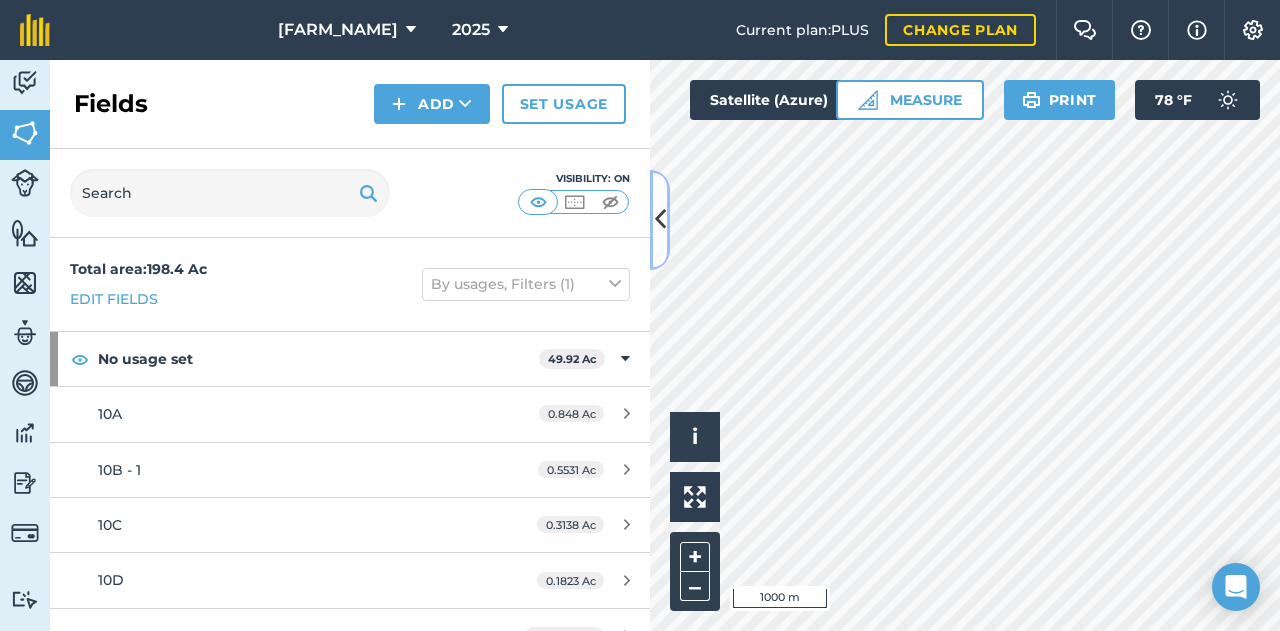 click at bounding box center [660, 220] 